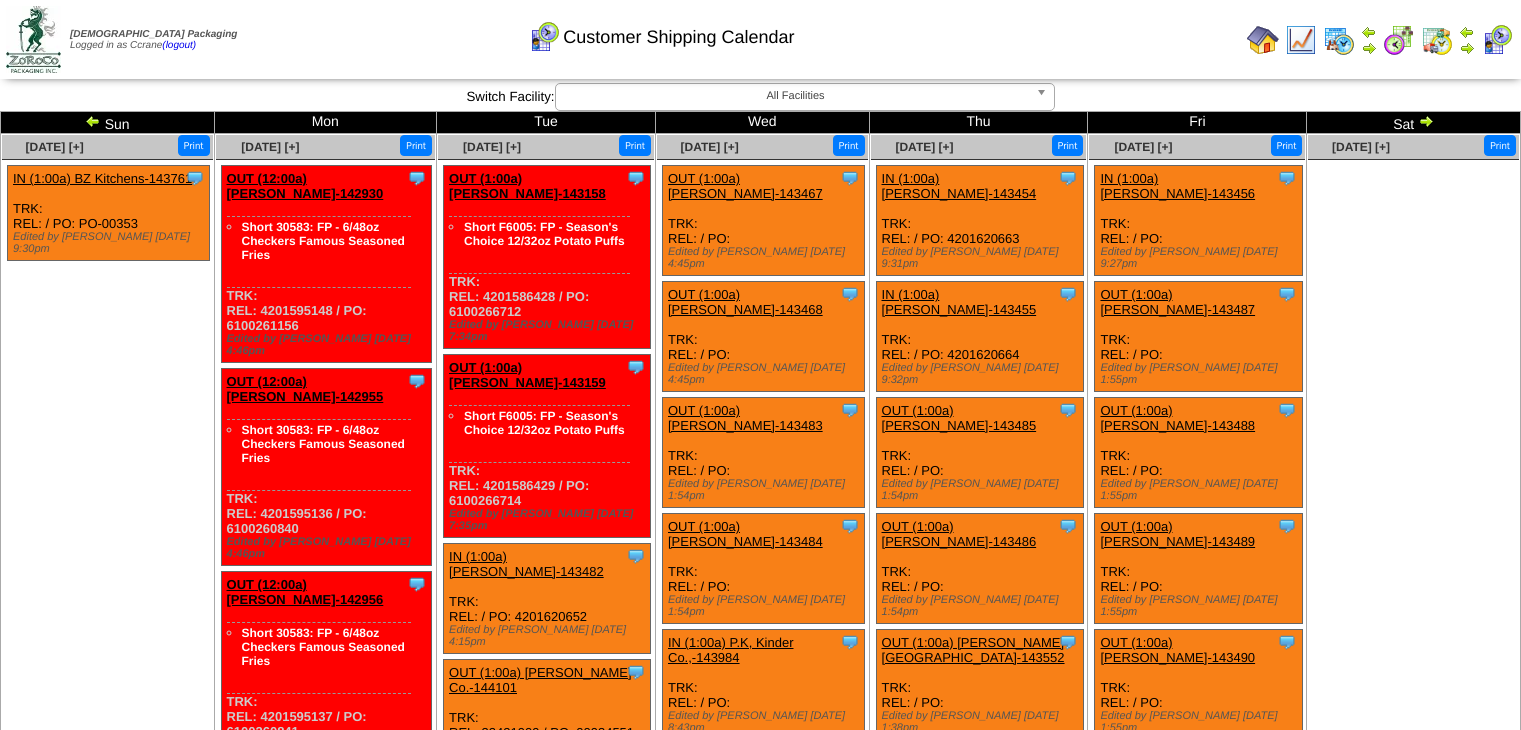 scroll, scrollTop: 0, scrollLeft: 0, axis: both 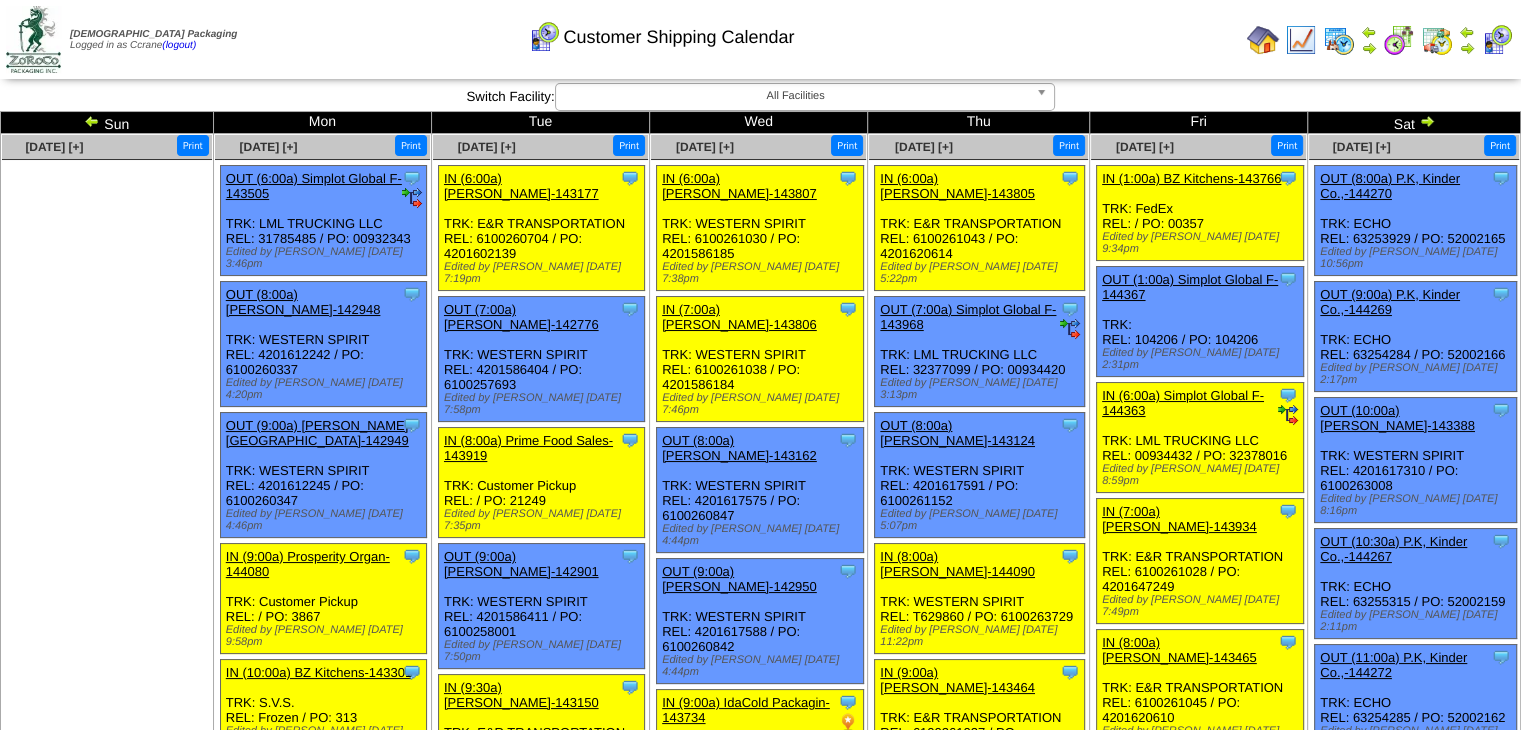 click at bounding box center [1427, 121] 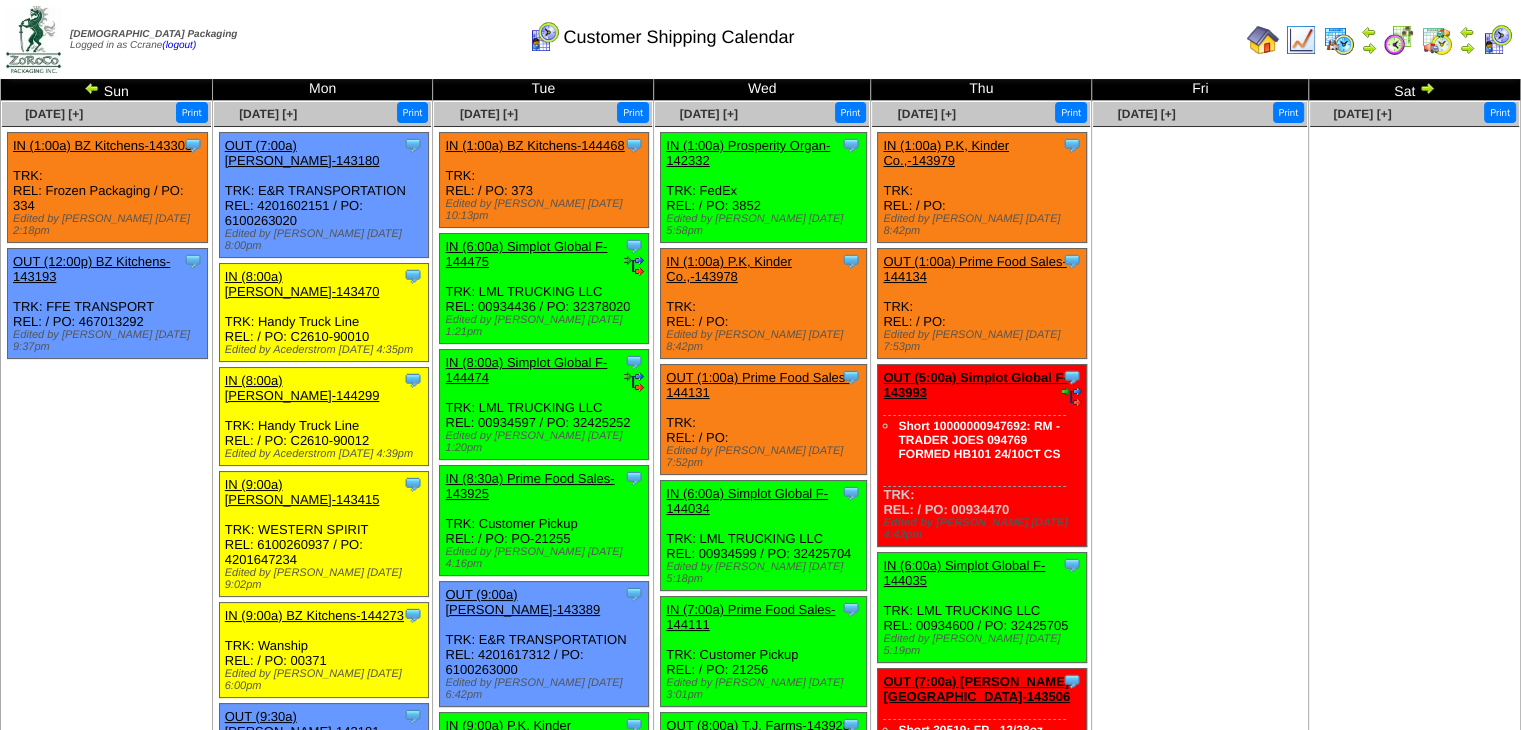 scroll, scrollTop: 0, scrollLeft: 0, axis: both 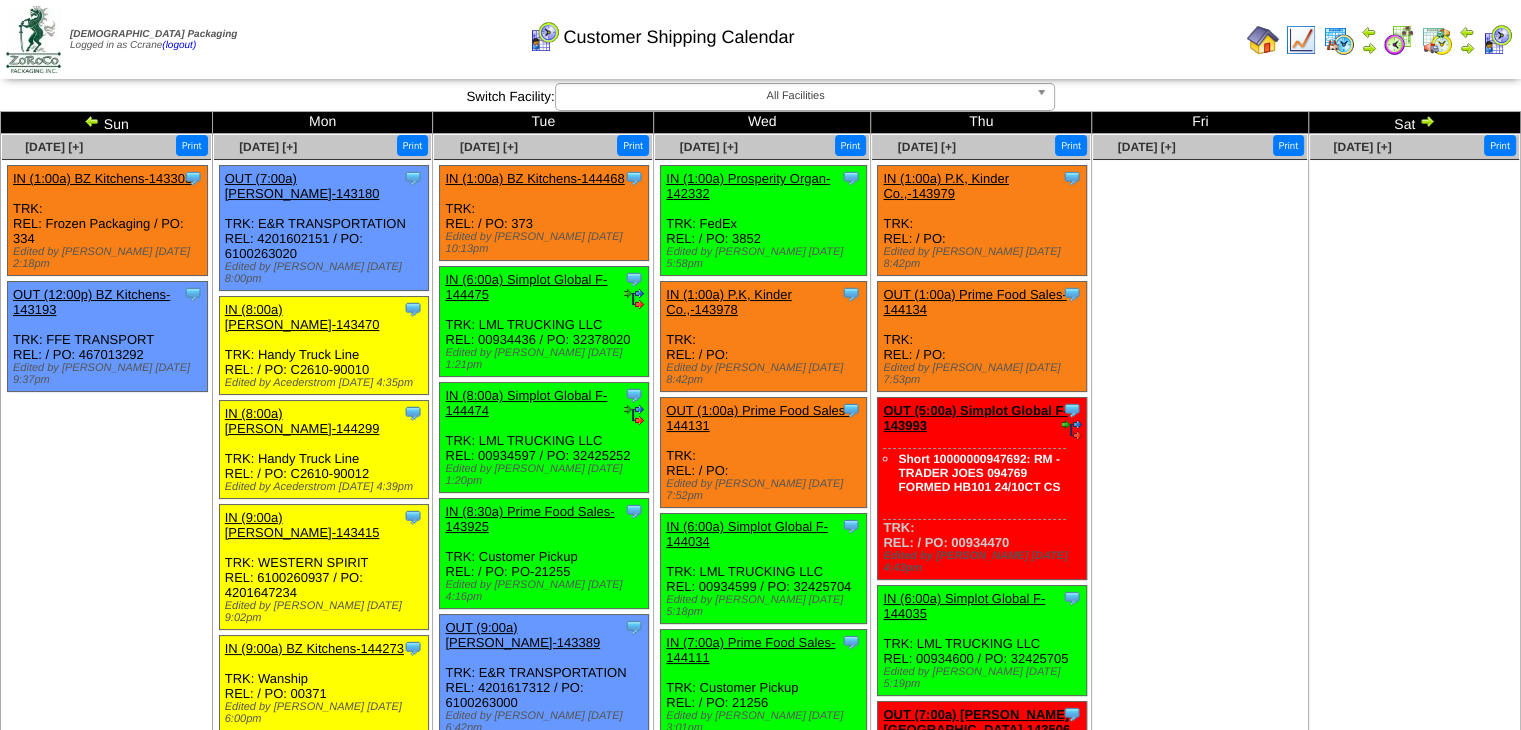 click on "Clone Item
IN
(1:00a)
BZ Kitchens-143303
BZ Kitchens
ScheduleID: 143303
3360 EA:
02-00285
(BOX - Blue Zones Kitchen Master Case 19-9/16 x 12-15/16 x 10-3/4)
Total
3360" at bounding box center (106, 315) 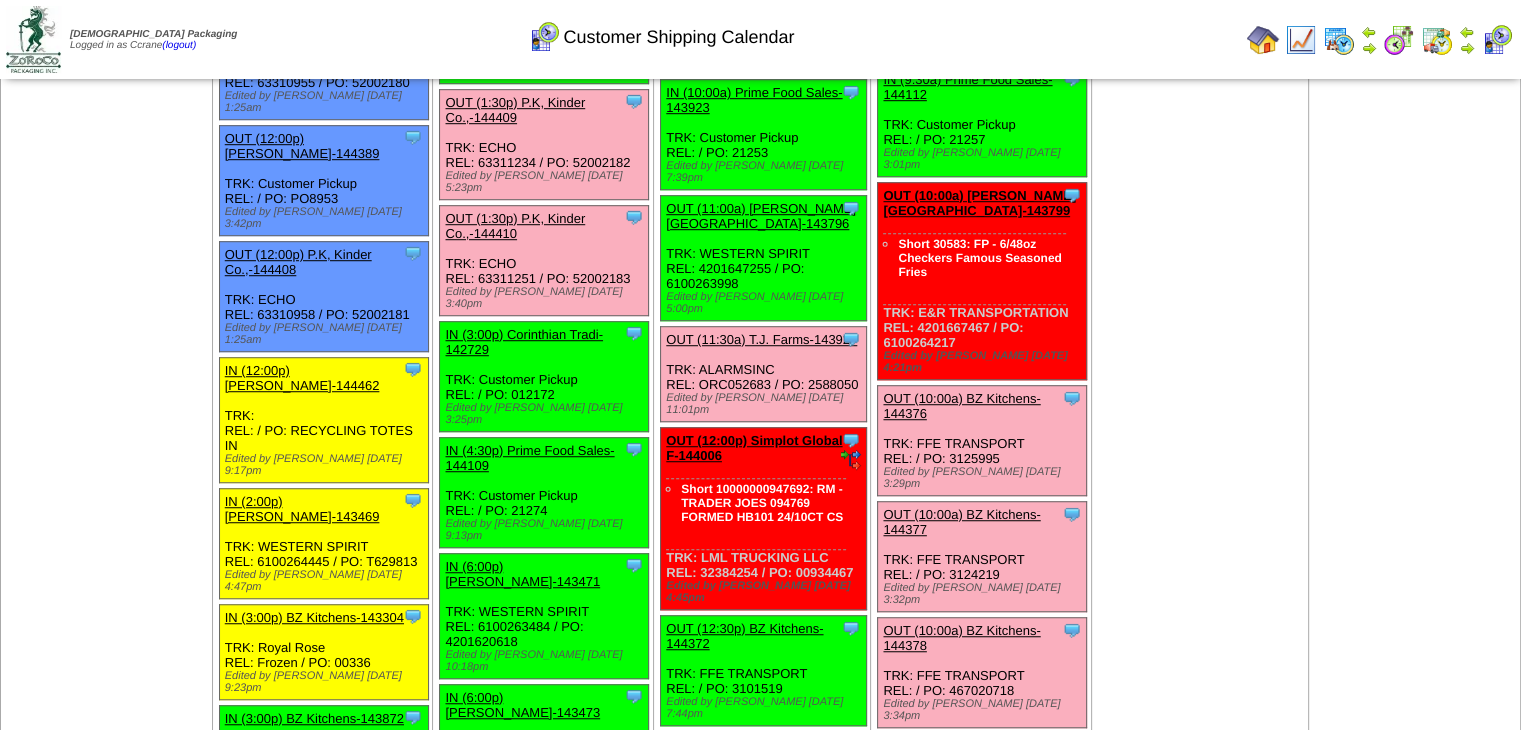 click on "Jun 29                        [+]
Print
Clone Item
IN
(1:00a)
BZ Kitchens-143303
BZ Kitchens
ScheduleID: 143303" at bounding box center (107, 950) 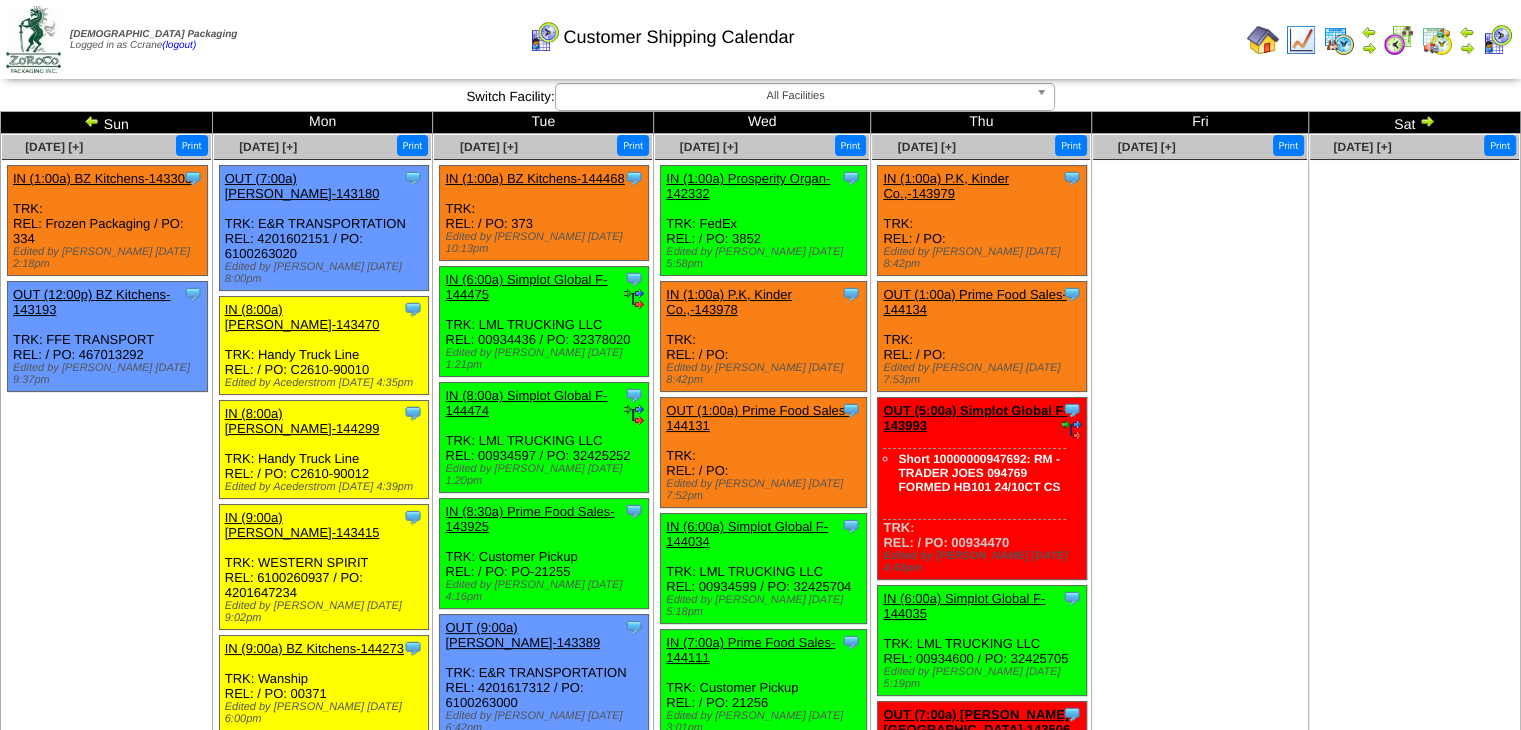 click at bounding box center [1200, 310] 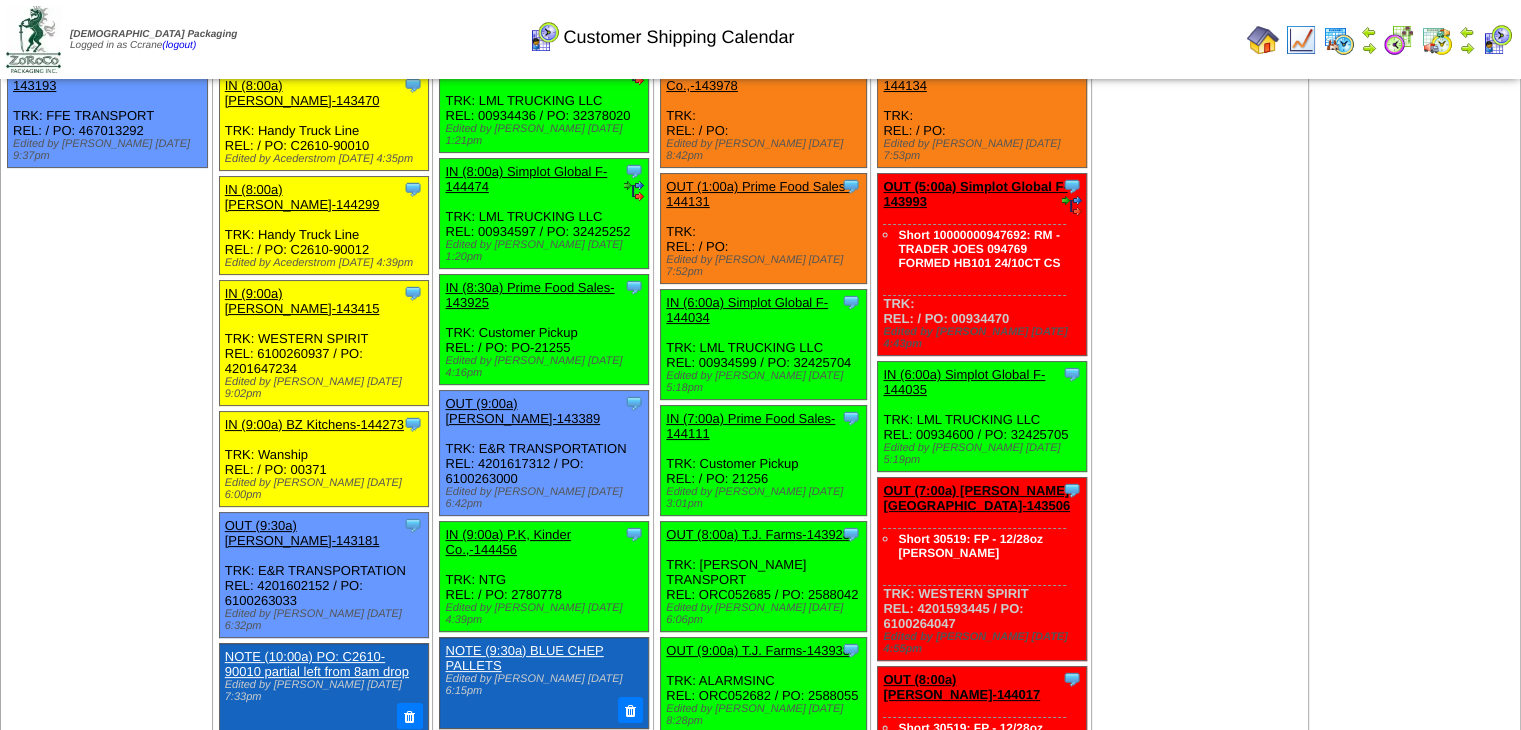 scroll, scrollTop: 0, scrollLeft: 0, axis: both 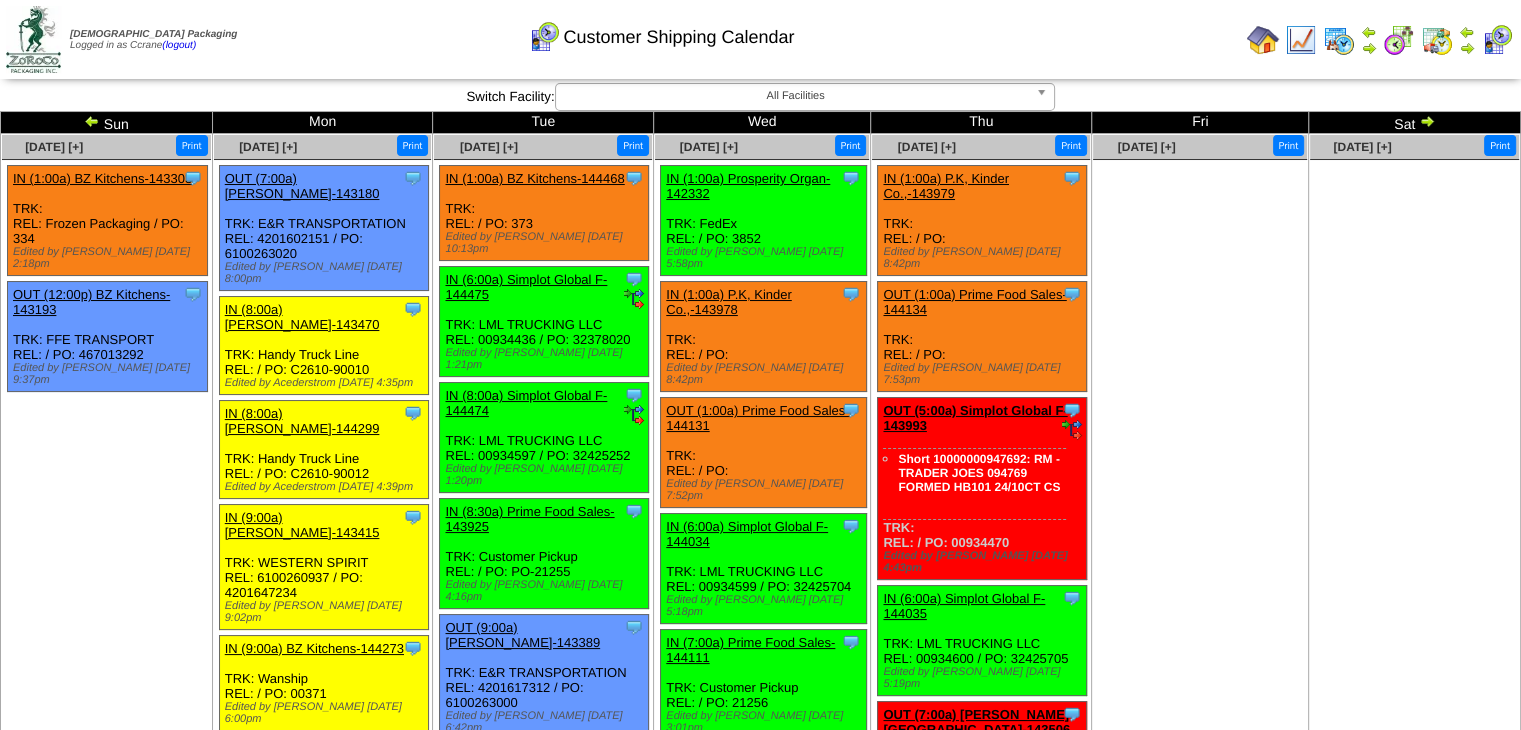 click on "Clone Item
IN
(1:00a)
BZ Kitchens-143303
BZ Kitchens
ScheduleID: 143303
3360 EA:
02-00285
(BOX - Blue Zones Kitchen Master Case 19-9/16 x 12-15/16 x 10-3/4)
Total
3360" at bounding box center (106, 315) 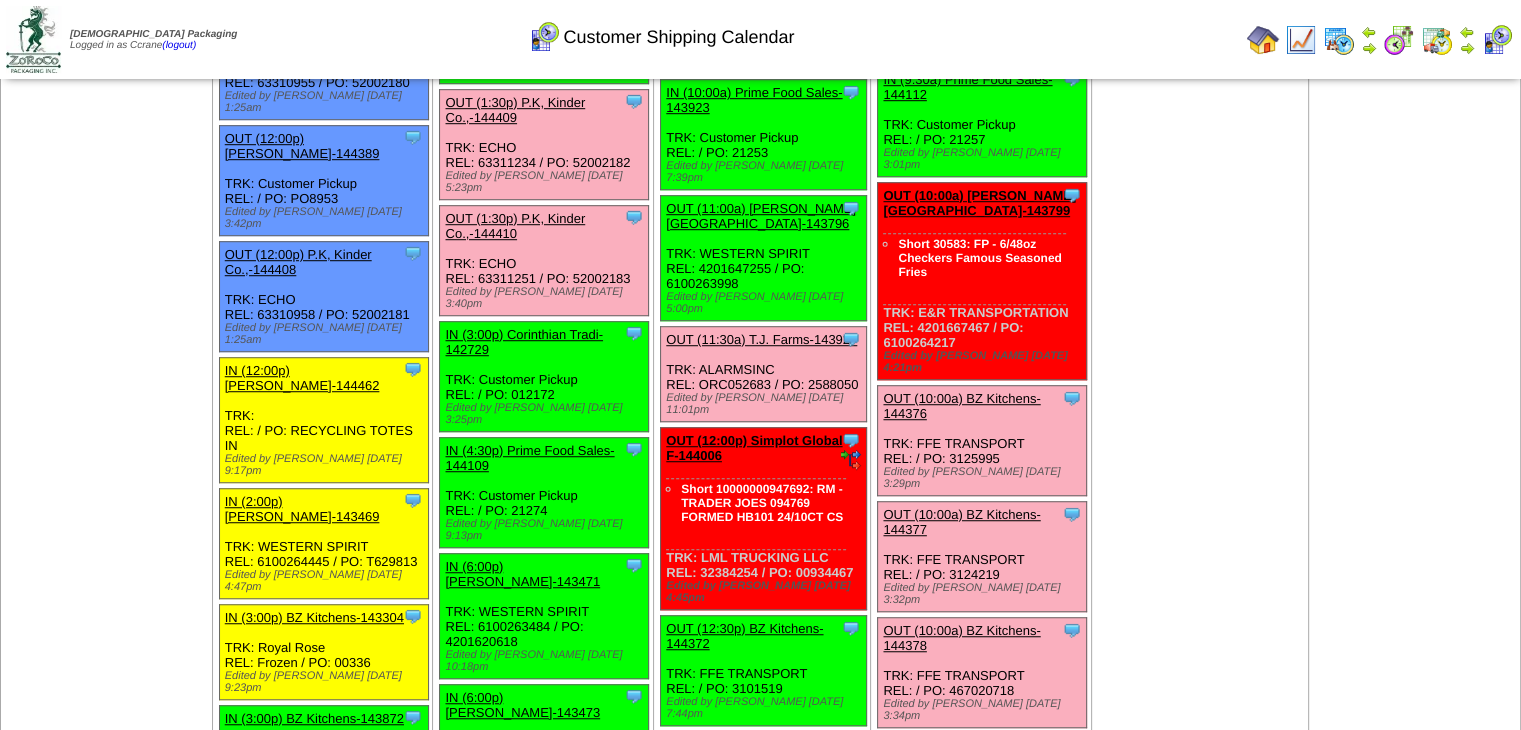 click on "Clone Item
IN
(4:30p)
Prime Food Sales-144109
Prime Food Sales
ScheduleID: 144109
24 TOTE:
10071179047223
(RM - PRIME -Corn Cut Jubilee IQF Tote Simplot)
Total
24
Order #
144109
Release #
PO # 21274" at bounding box center (544, 492) 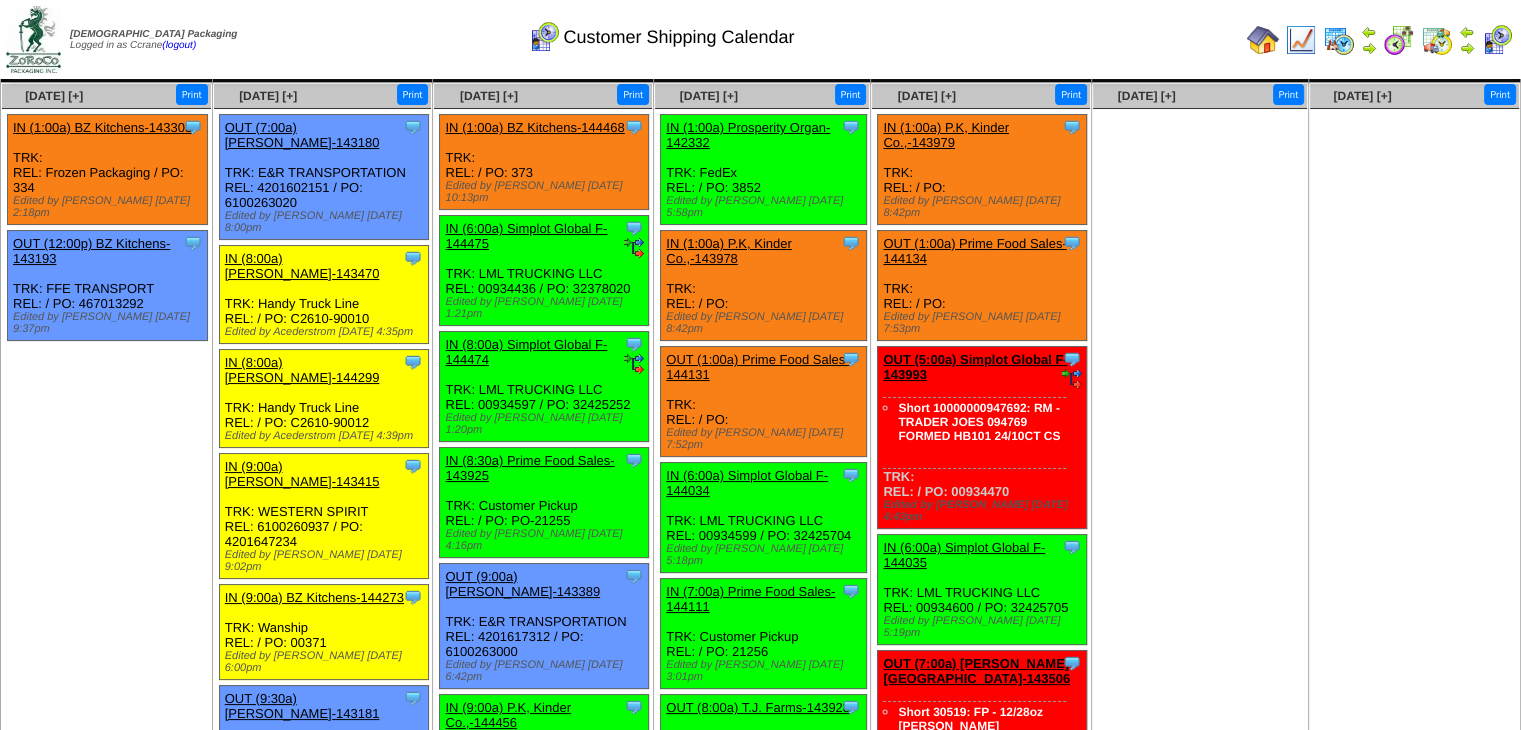 scroll, scrollTop: 18, scrollLeft: 0, axis: vertical 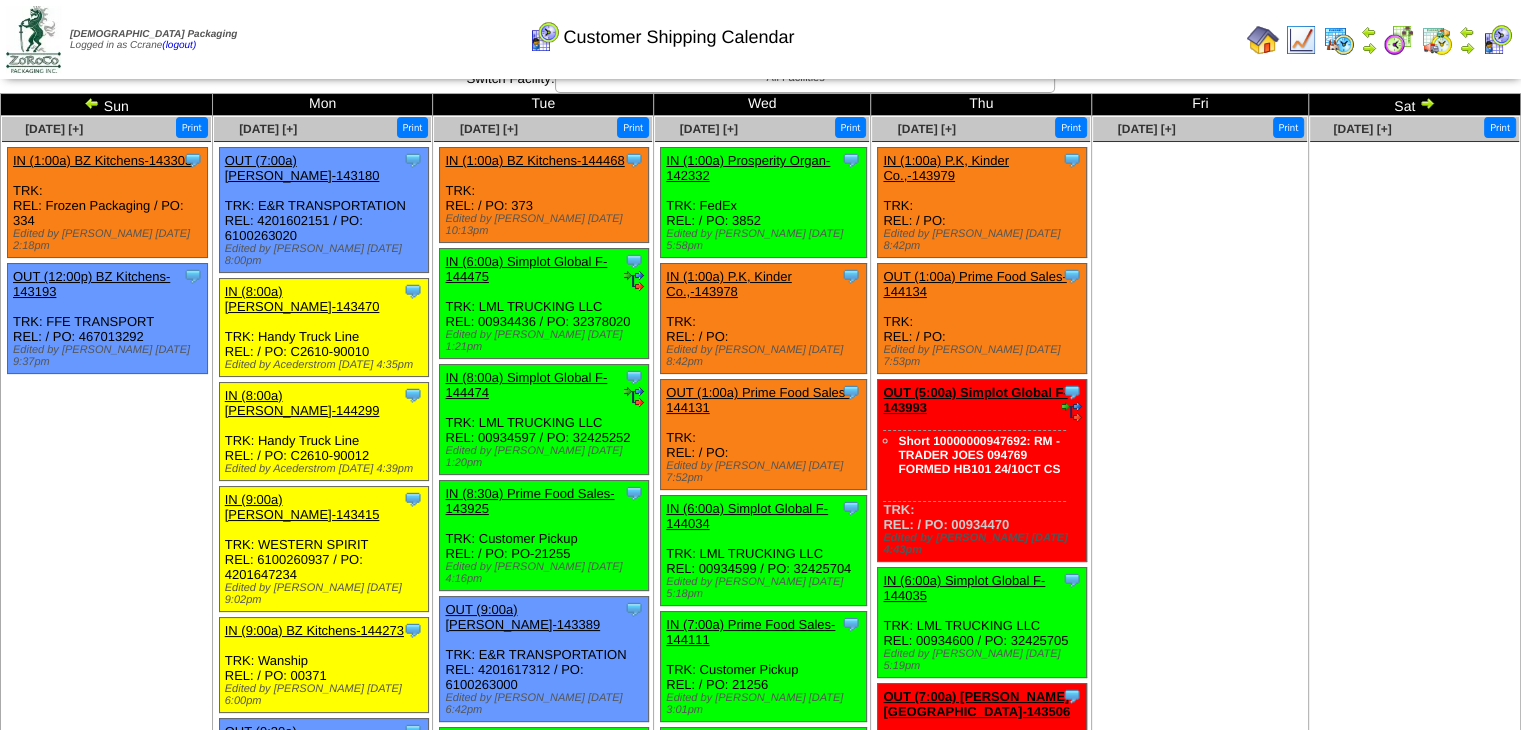 drag, startPoint x: 377, startPoint y: 326, endPoint x: 295, endPoint y: 325, distance: 82.006096 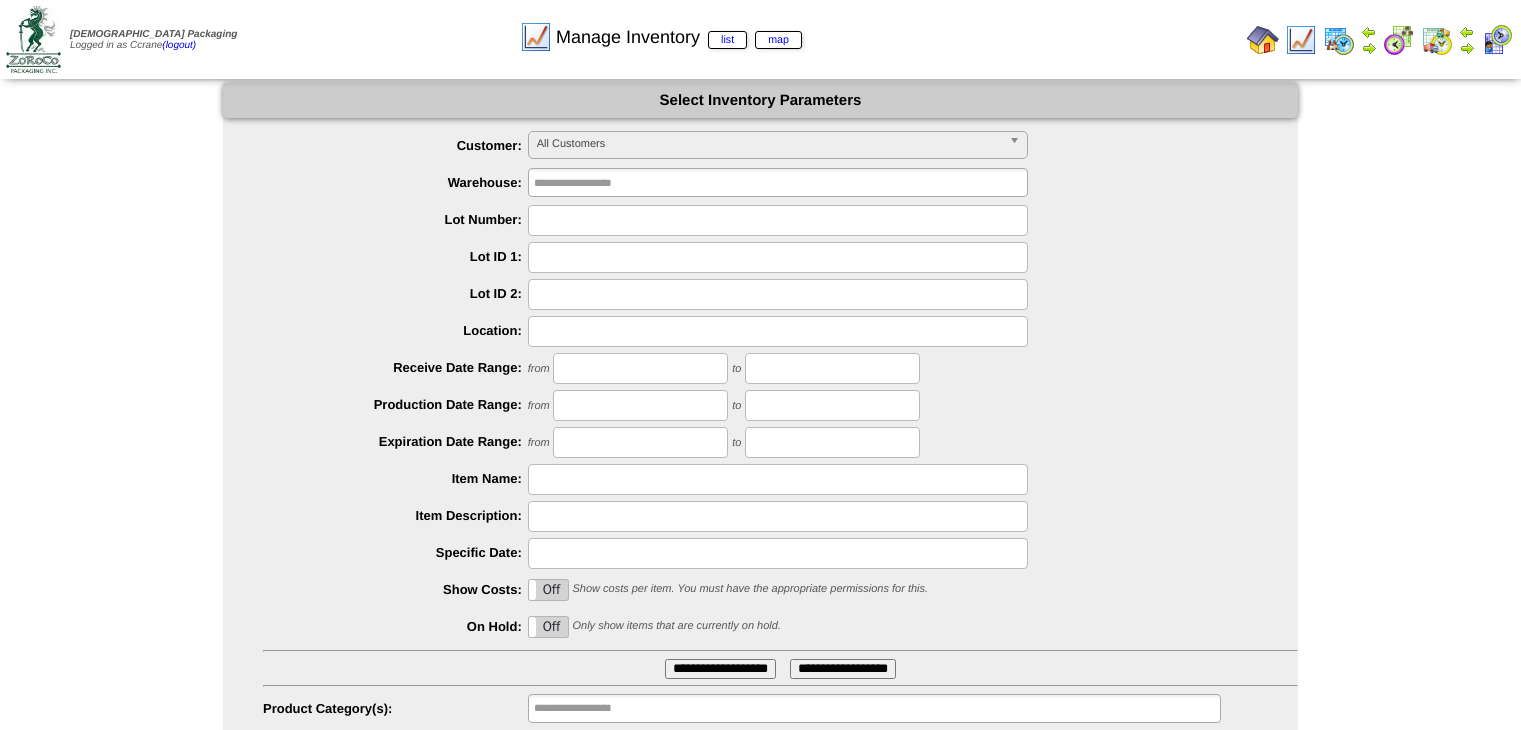 scroll, scrollTop: 104, scrollLeft: 0, axis: vertical 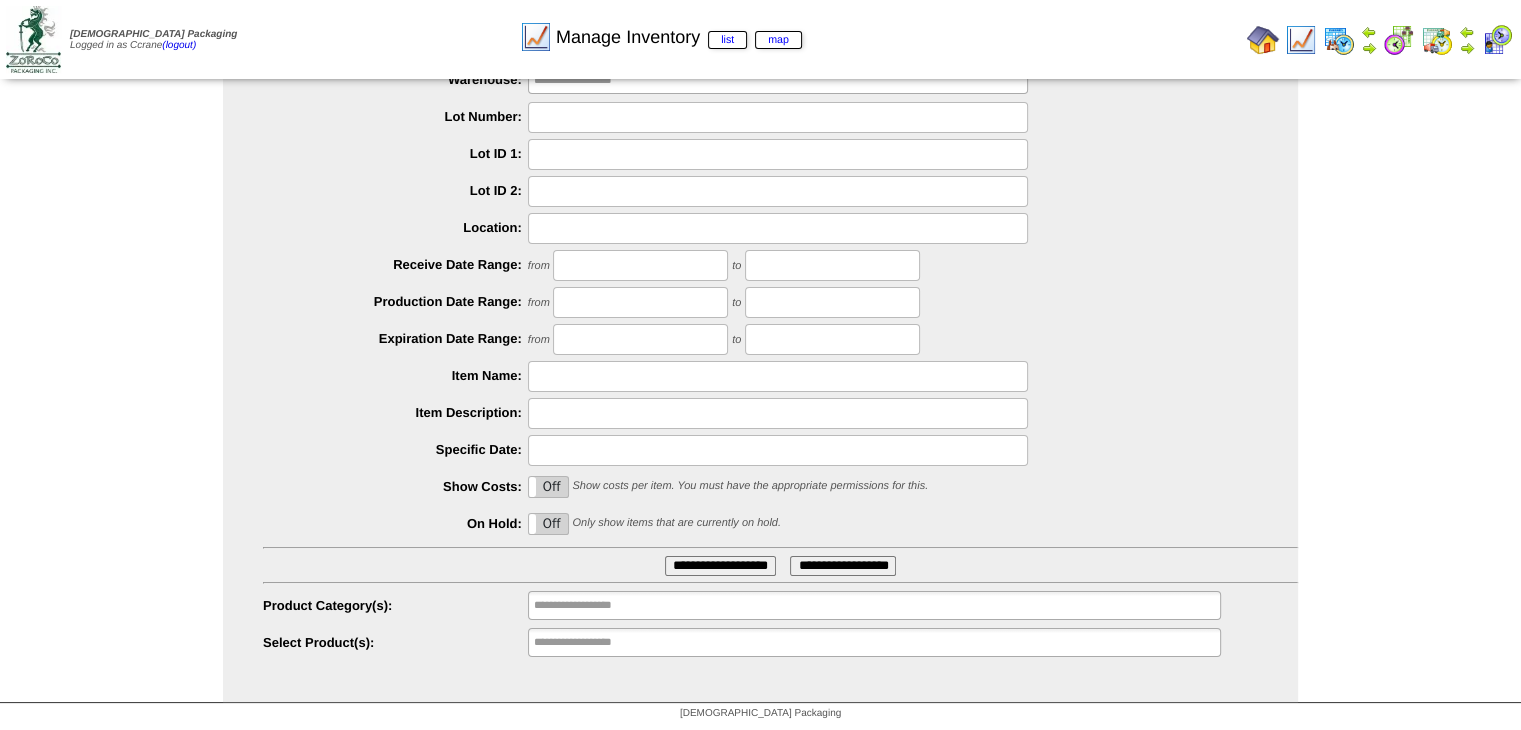 click on "**********" at bounding box center [598, 642] 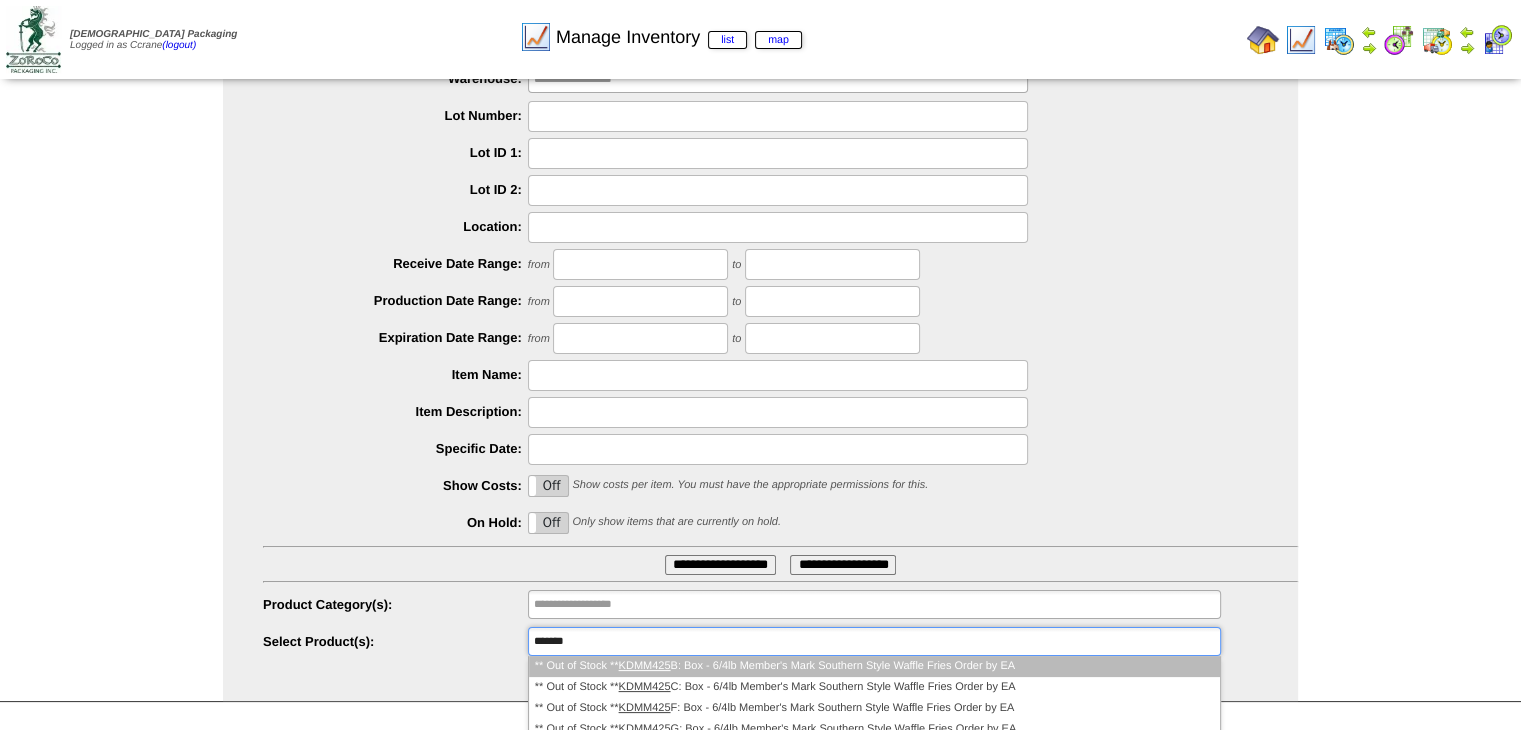 click at bounding box center (780, 449) 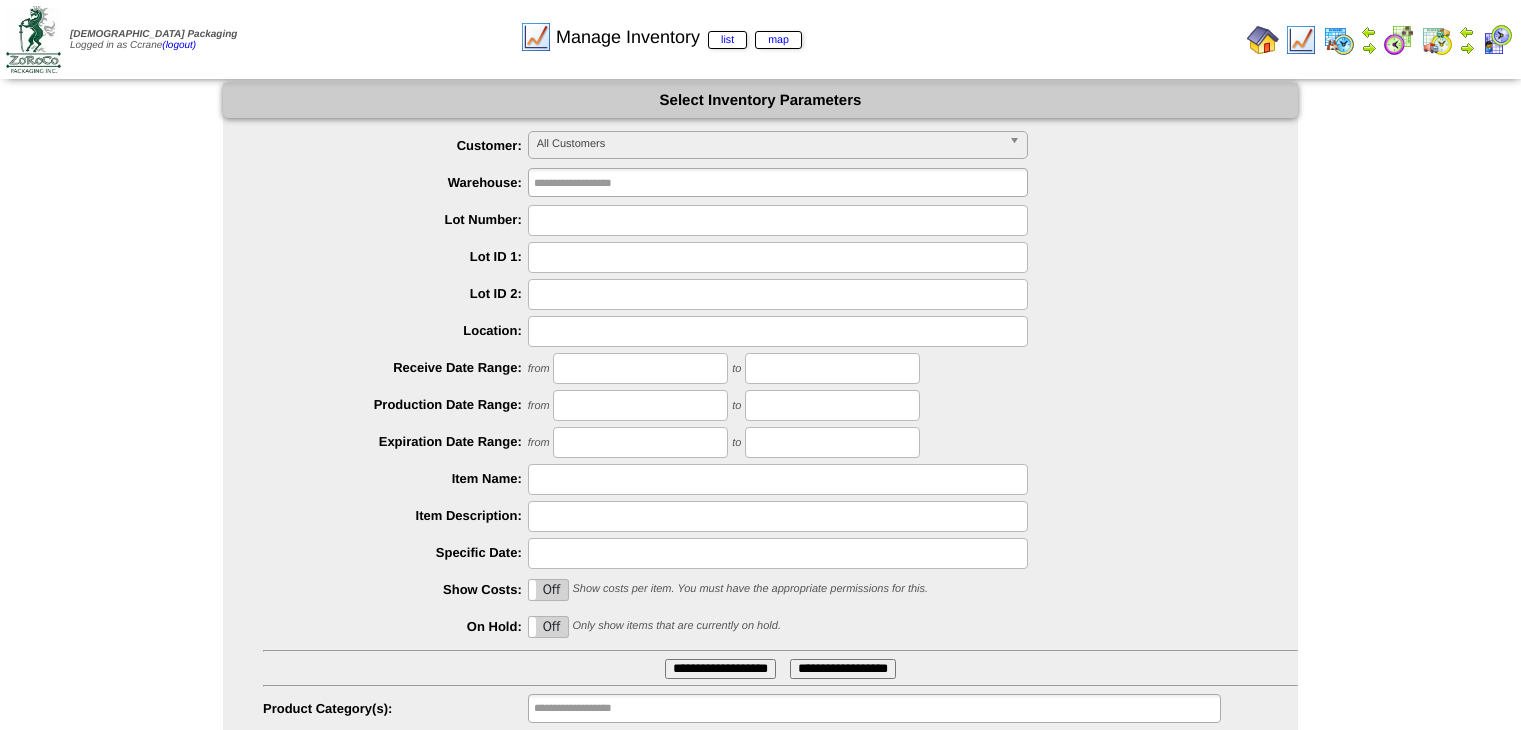 scroll, scrollTop: 104, scrollLeft: 0, axis: vertical 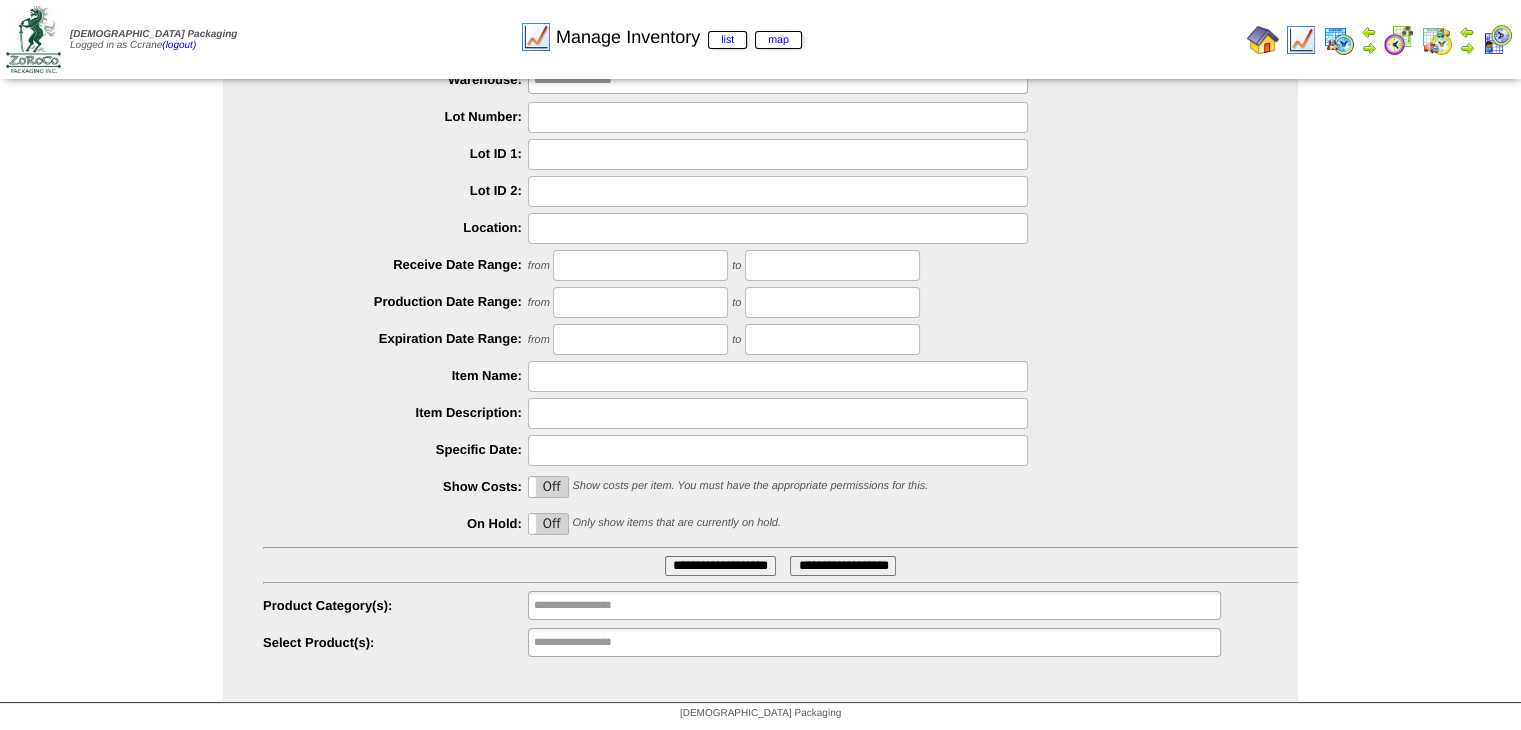 click on "**********" at bounding box center (874, 642) 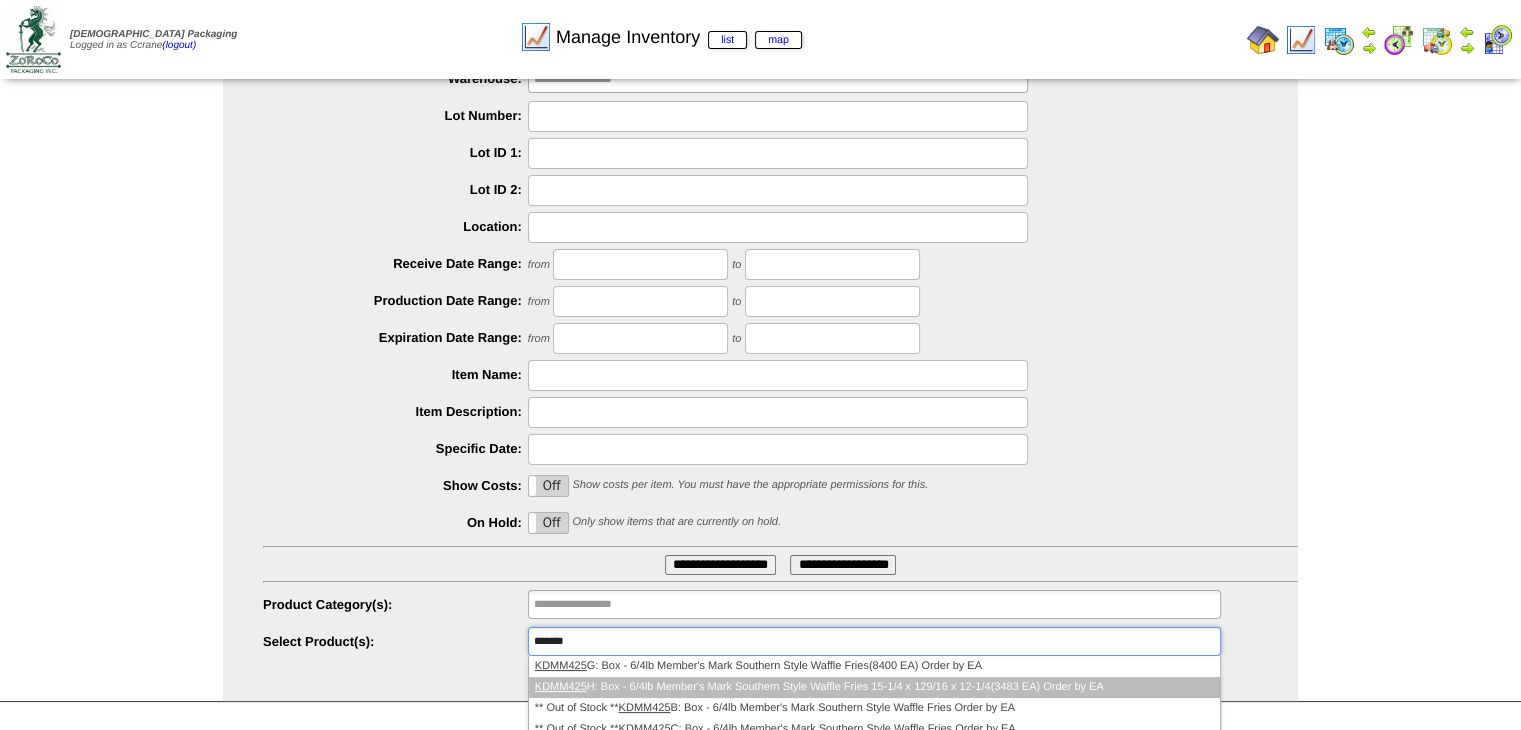 type on "*******" 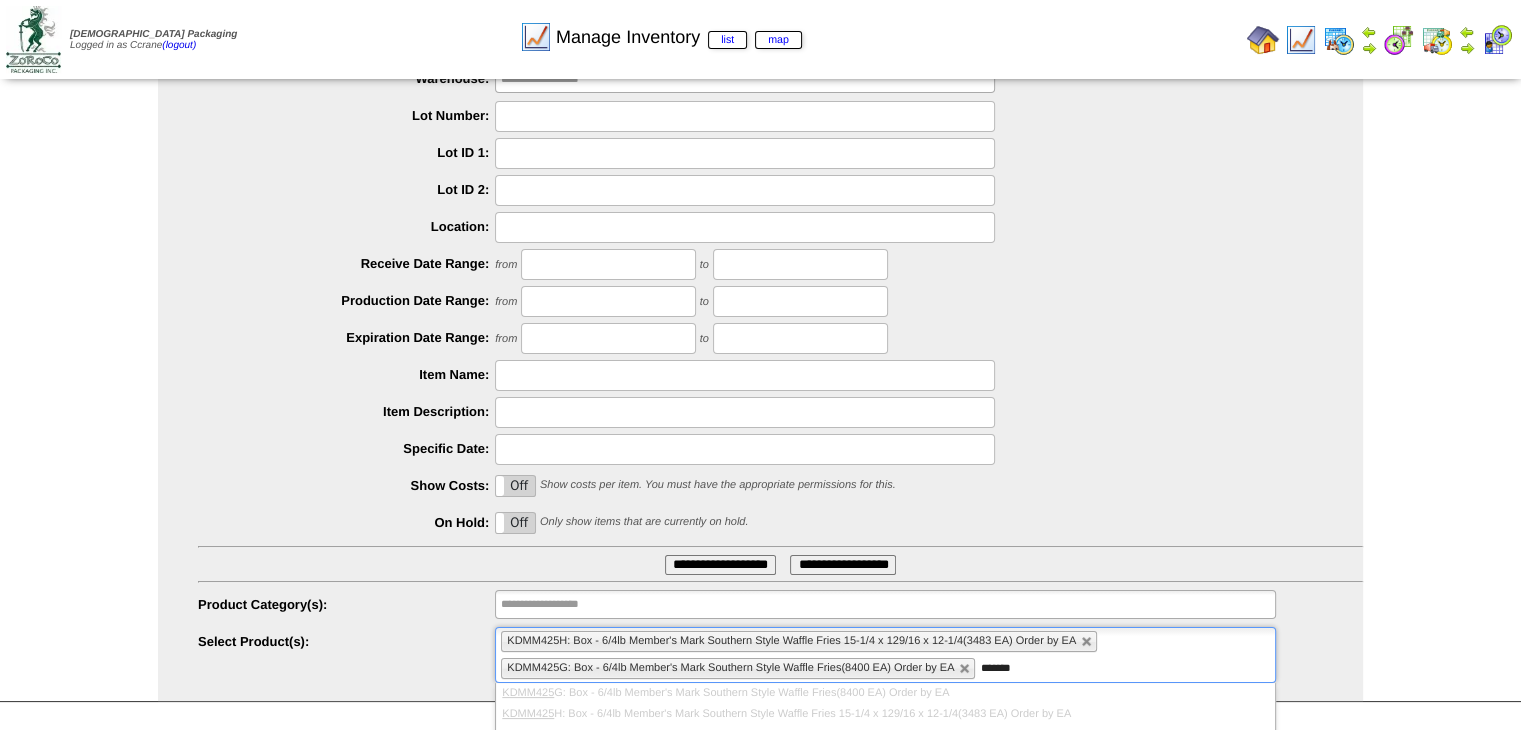 click on "**********" at bounding box center (720, 565) 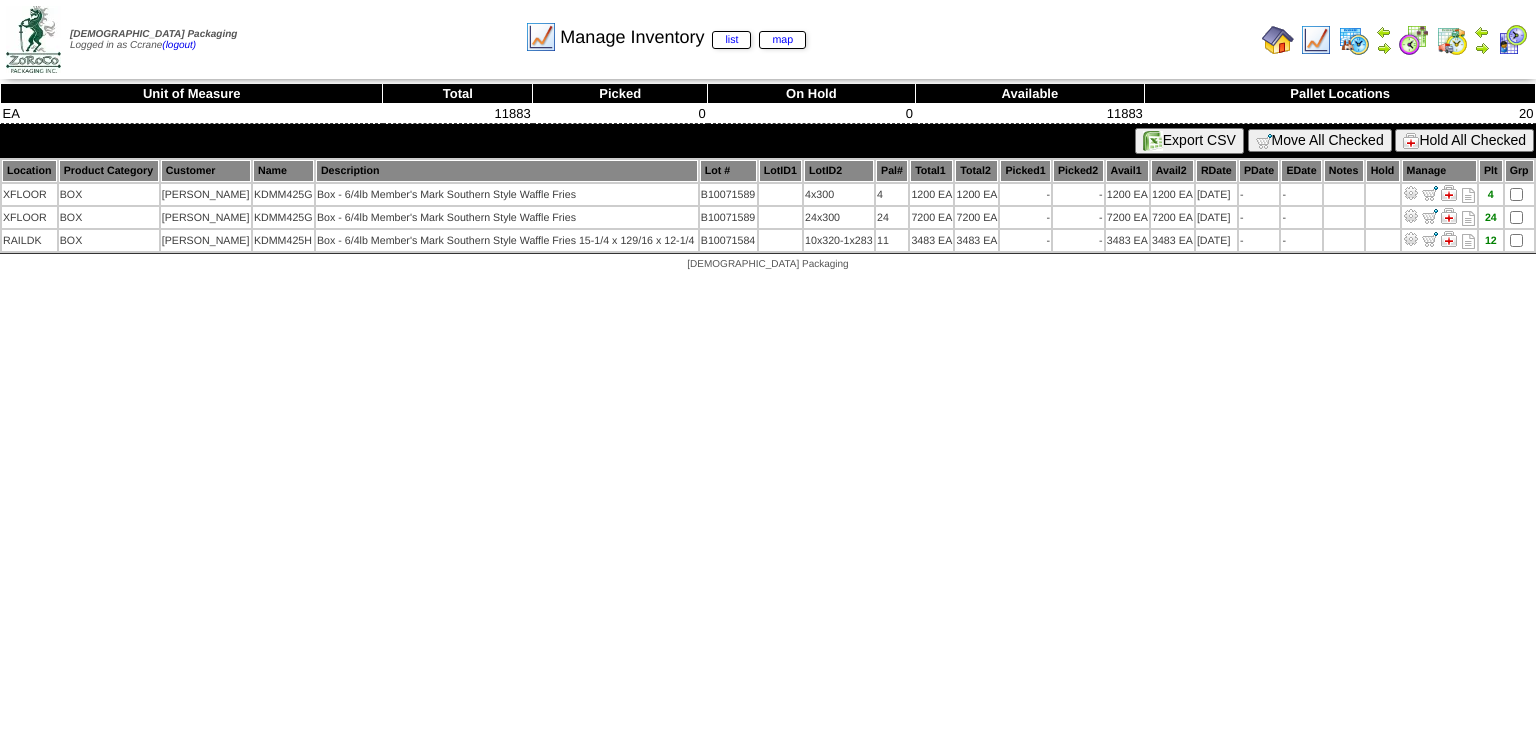 scroll, scrollTop: 0, scrollLeft: 0, axis: both 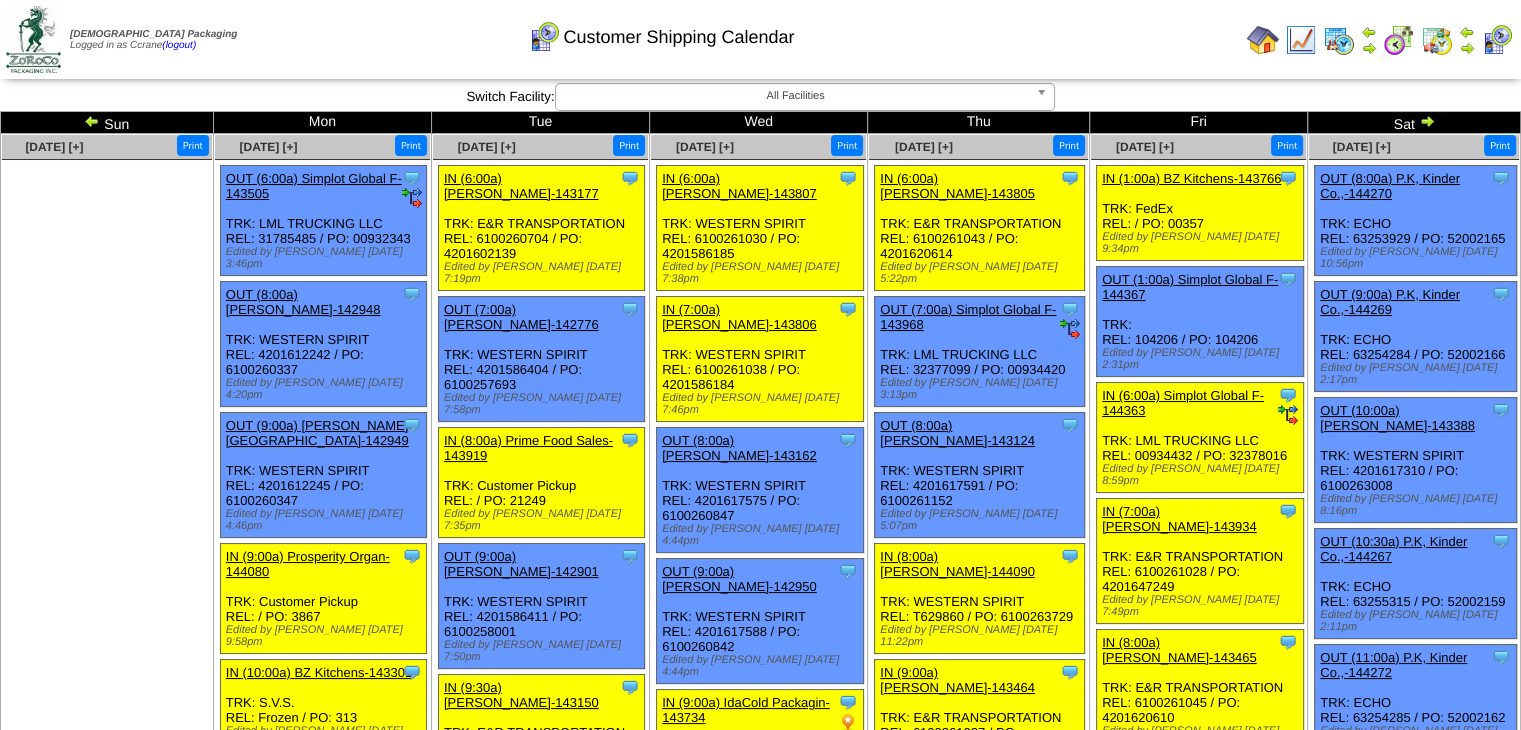 click at bounding box center [107, 310] 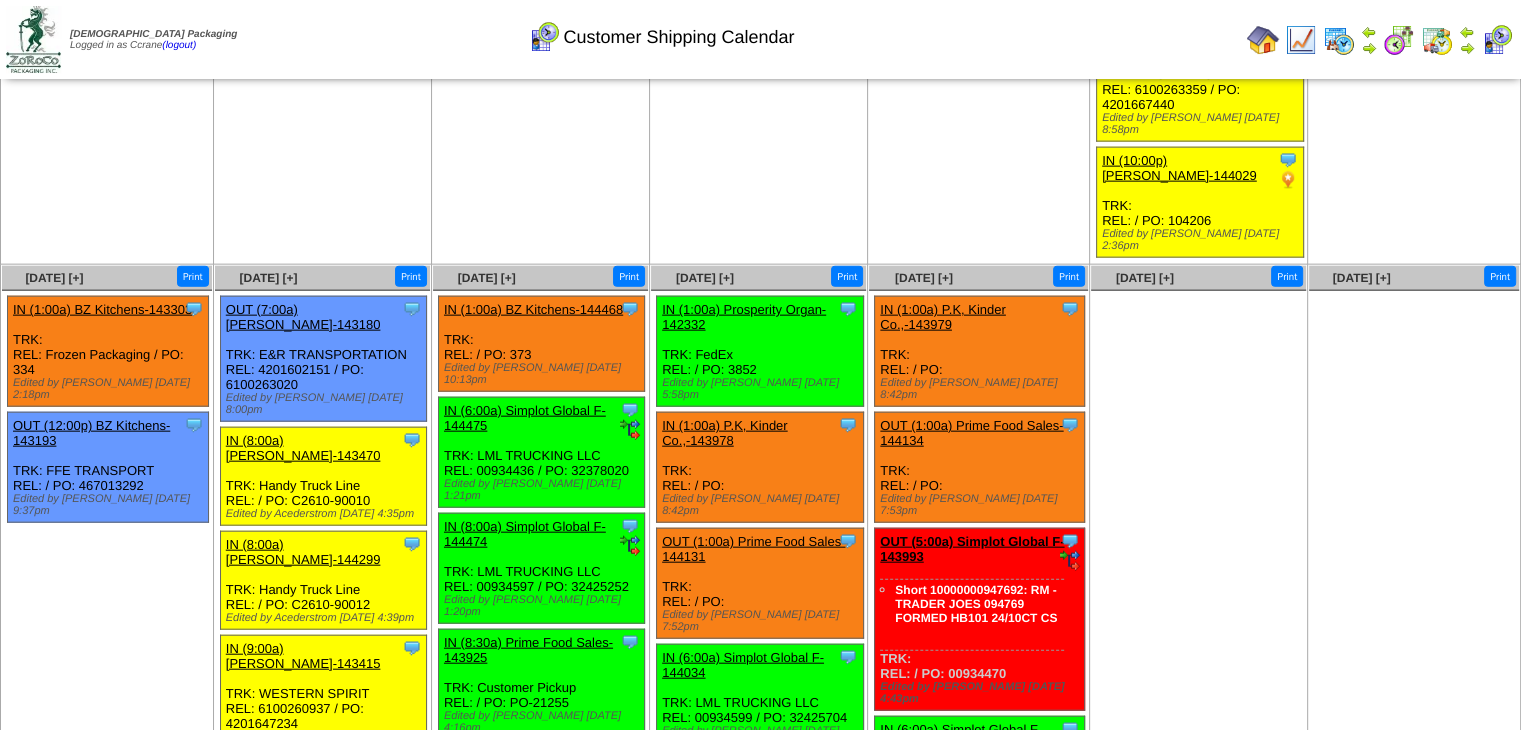 scroll, scrollTop: 6621, scrollLeft: 0, axis: vertical 